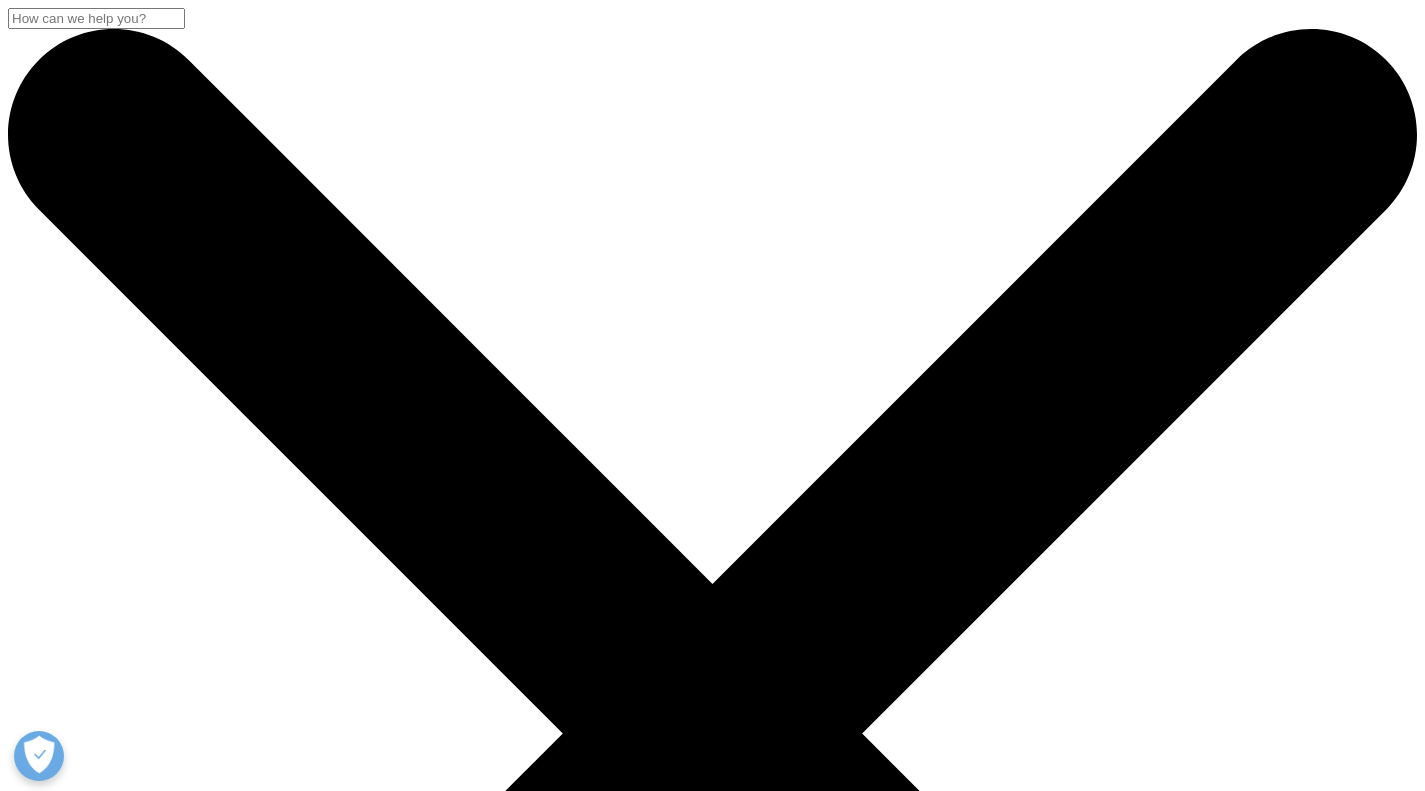 scroll, scrollTop: 466, scrollLeft: 0, axis: vertical 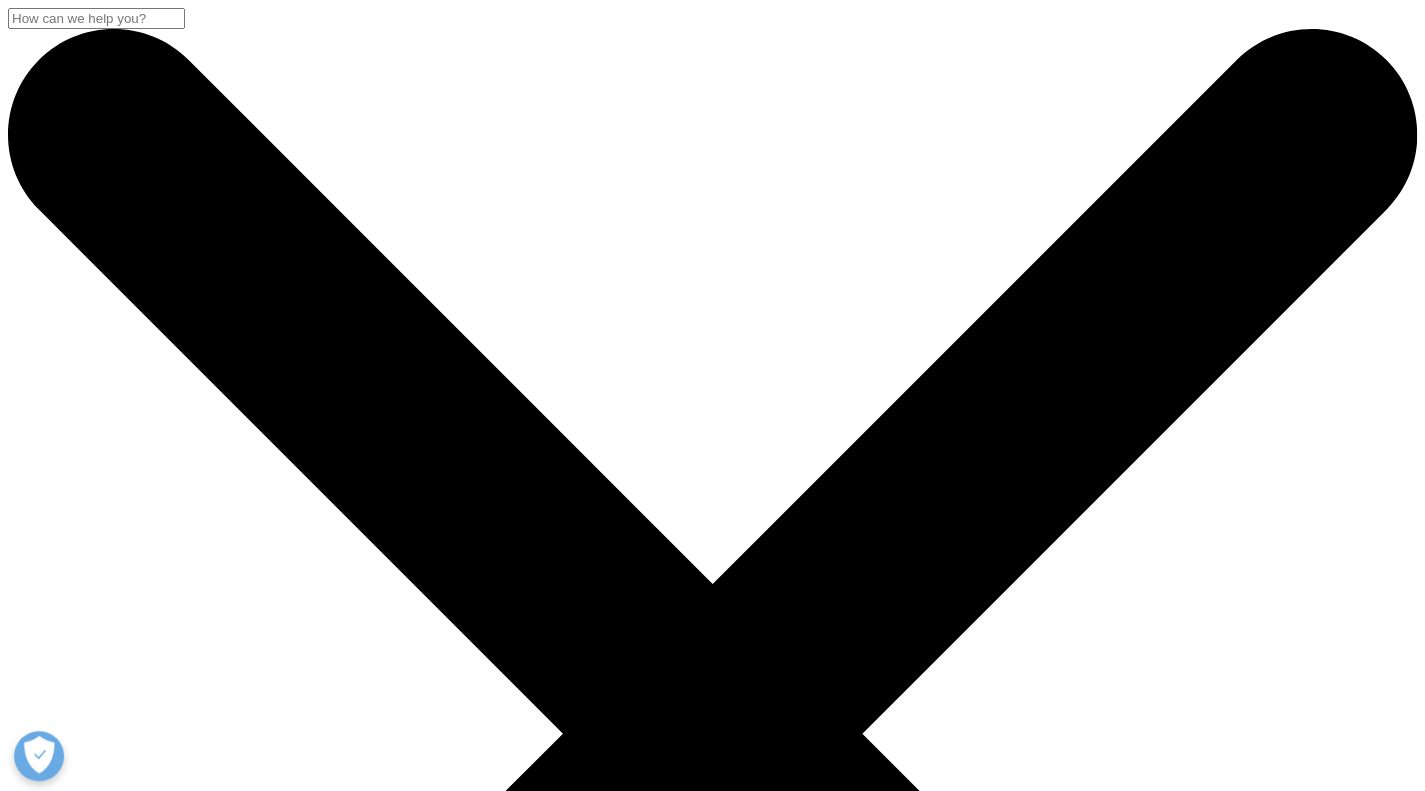 click on "Clear Search Loading
Choose a Region
Contact Us" at bounding box center [712, 39472] 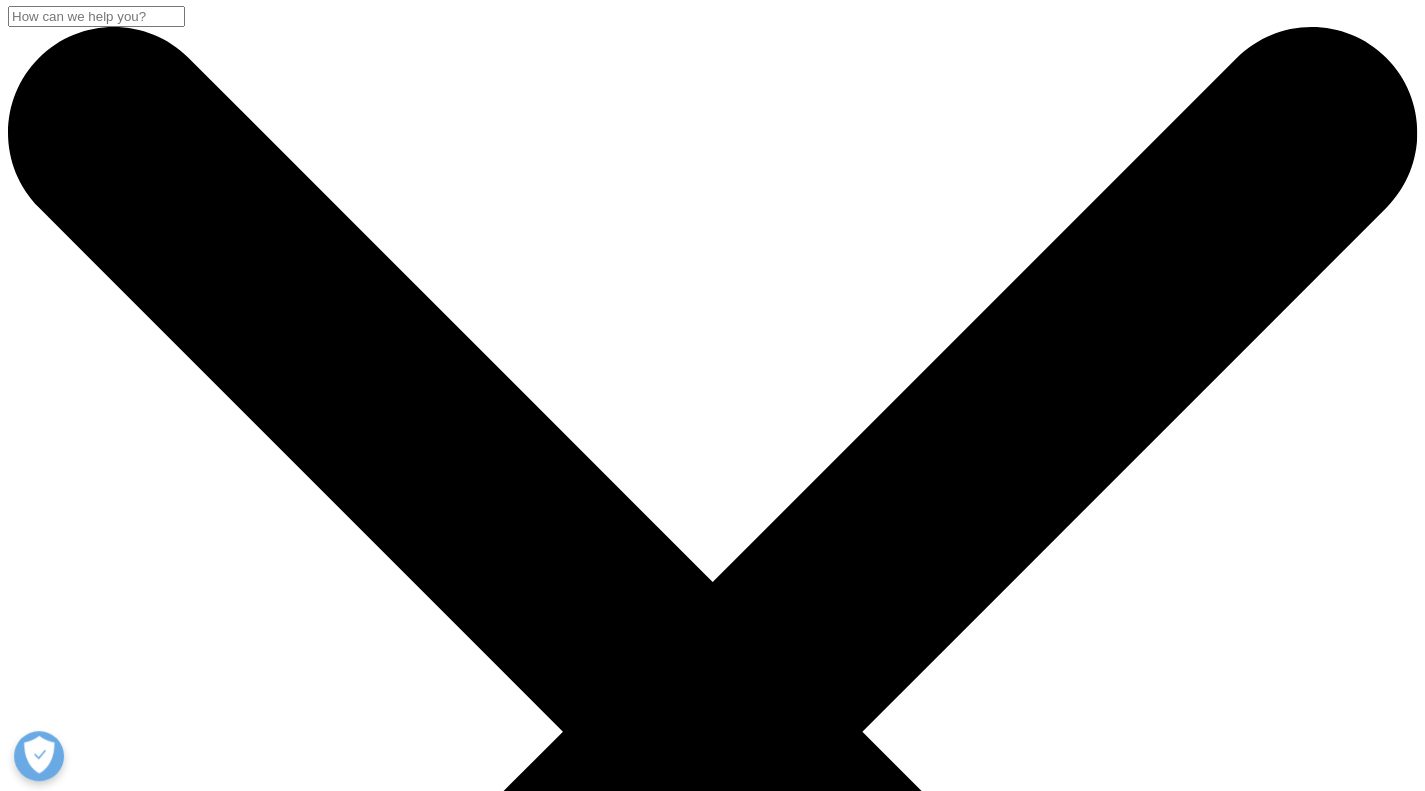 scroll, scrollTop: 0, scrollLeft: 0, axis: both 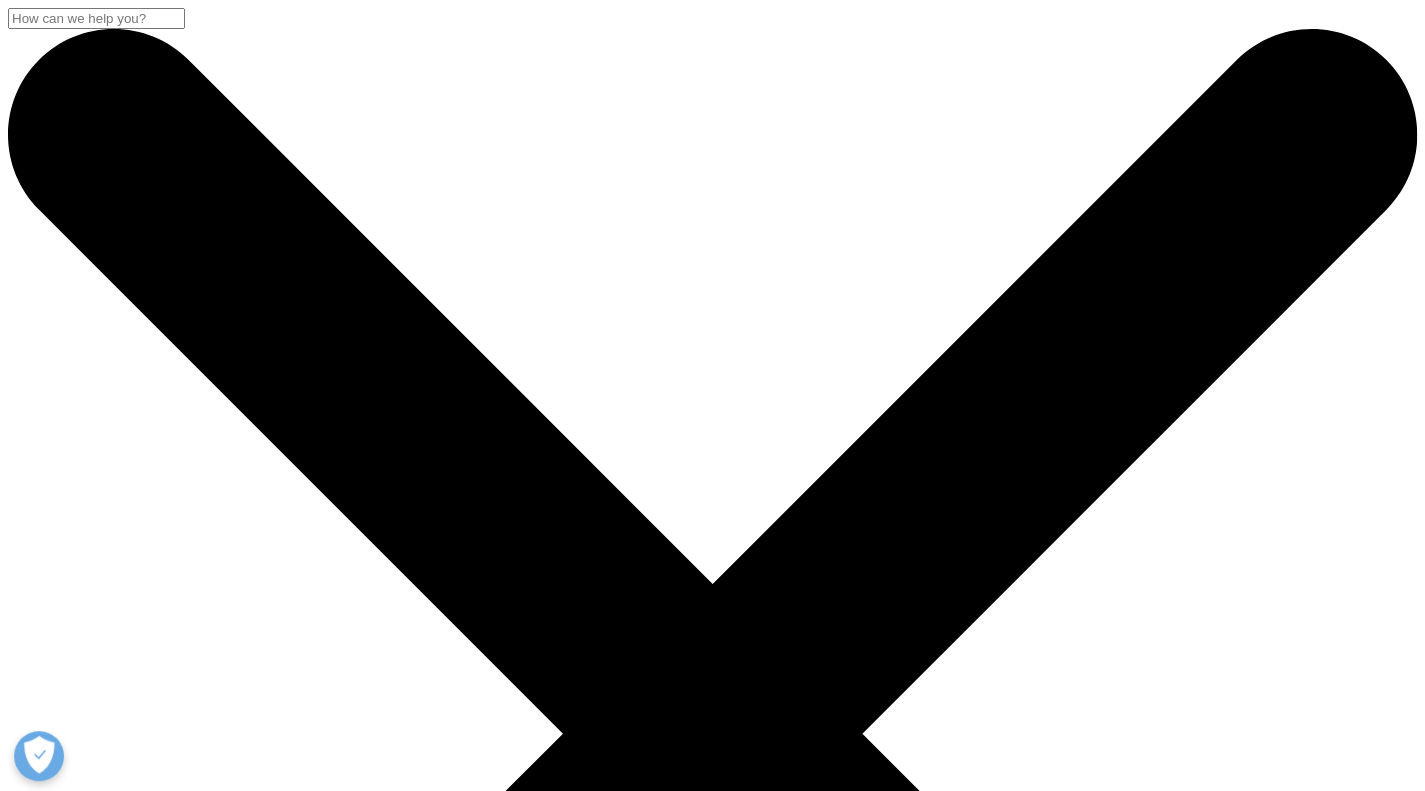 click on "Search Loading" at bounding box center (712, 32568) 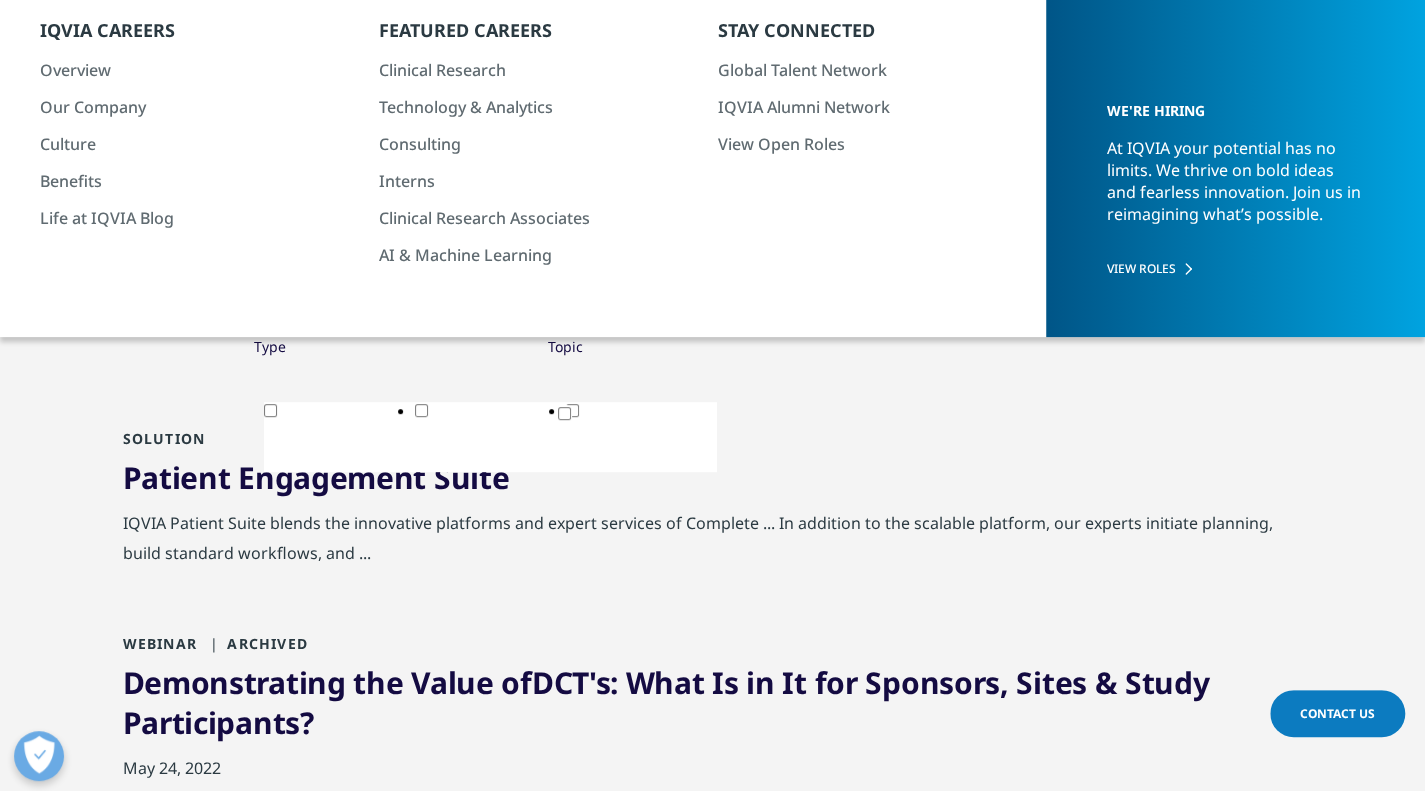 scroll, scrollTop: 200, scrollLeft: 0, axis: vertical 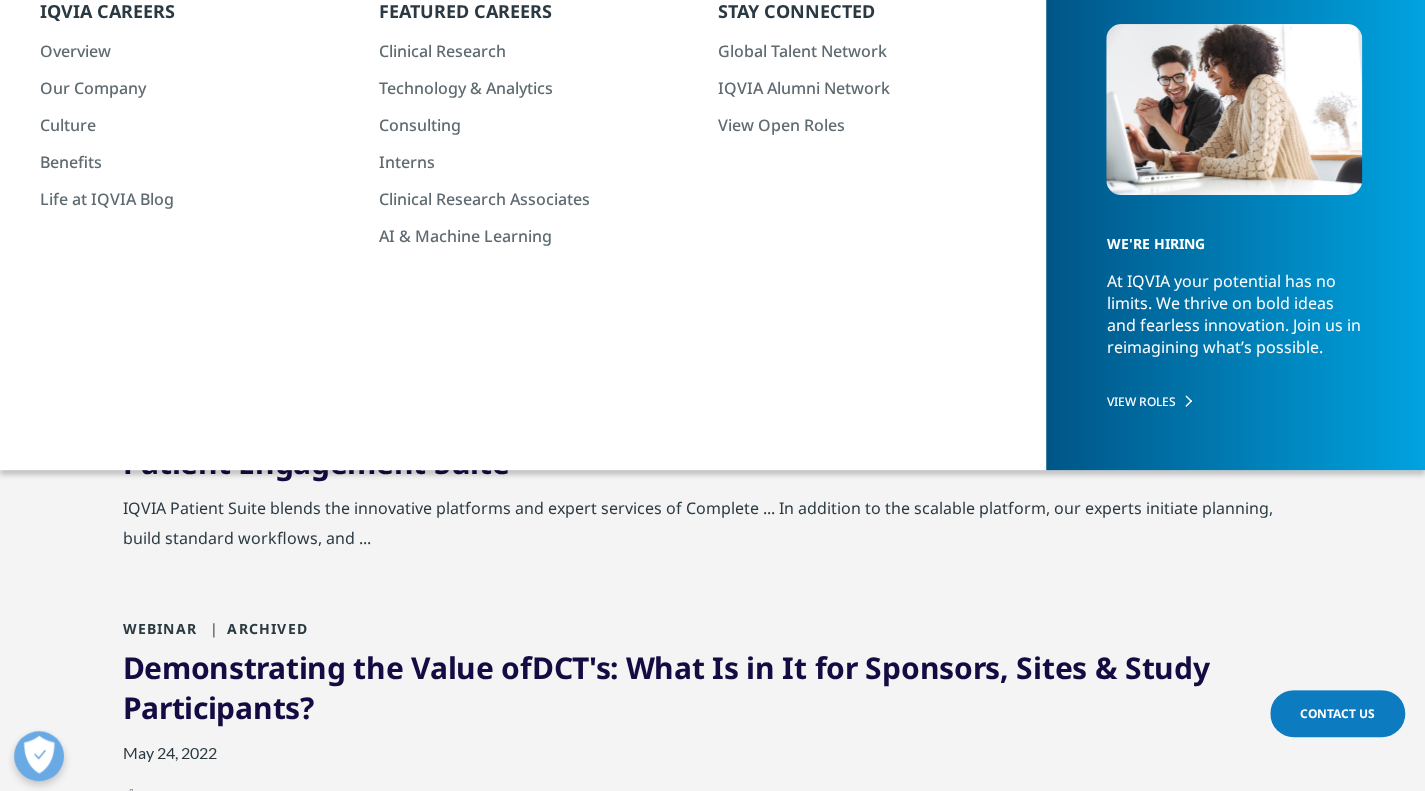 click on "Patient Engagement Suite" at bounding box center (316, 462) 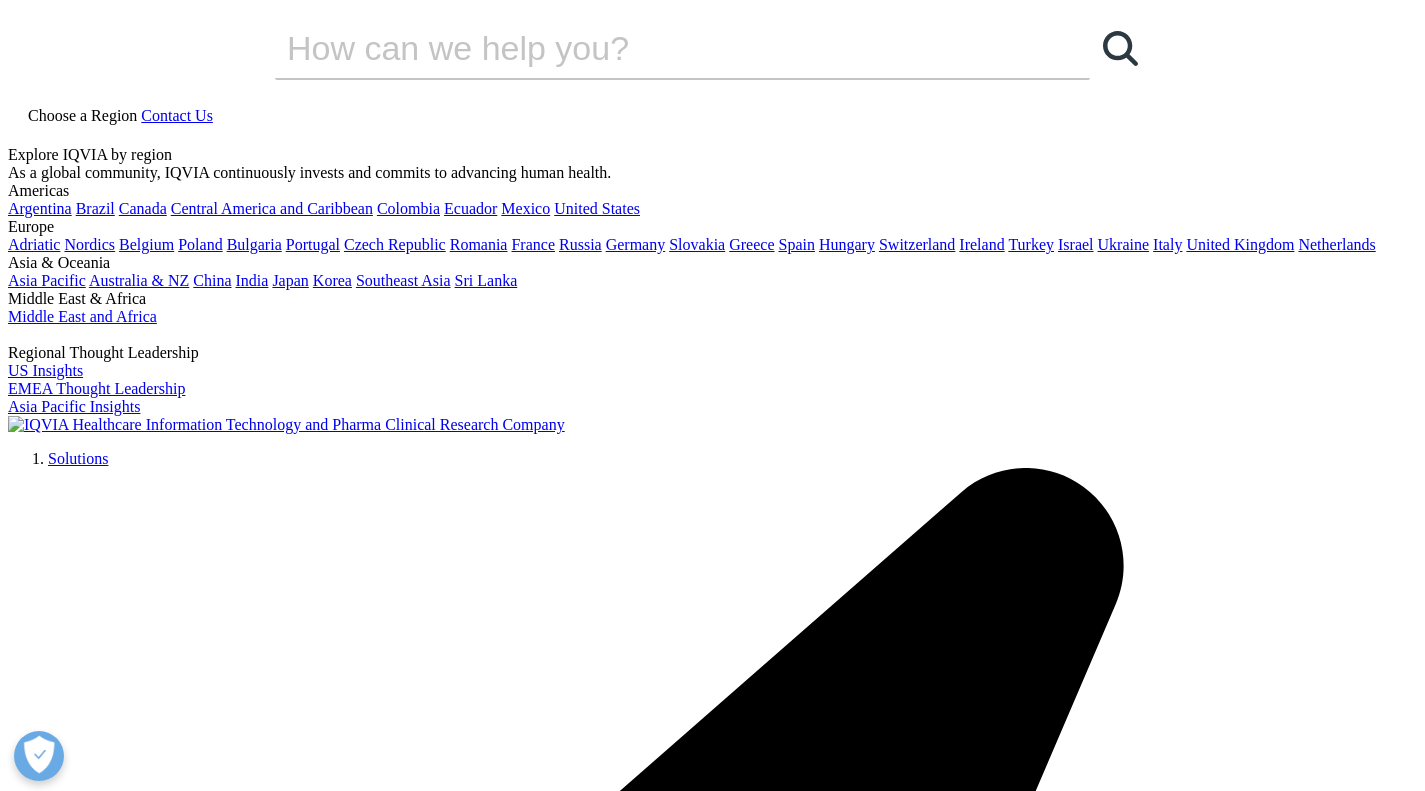 scroll, scrollTop: 195, scrollLeft: 0, axis: vertical 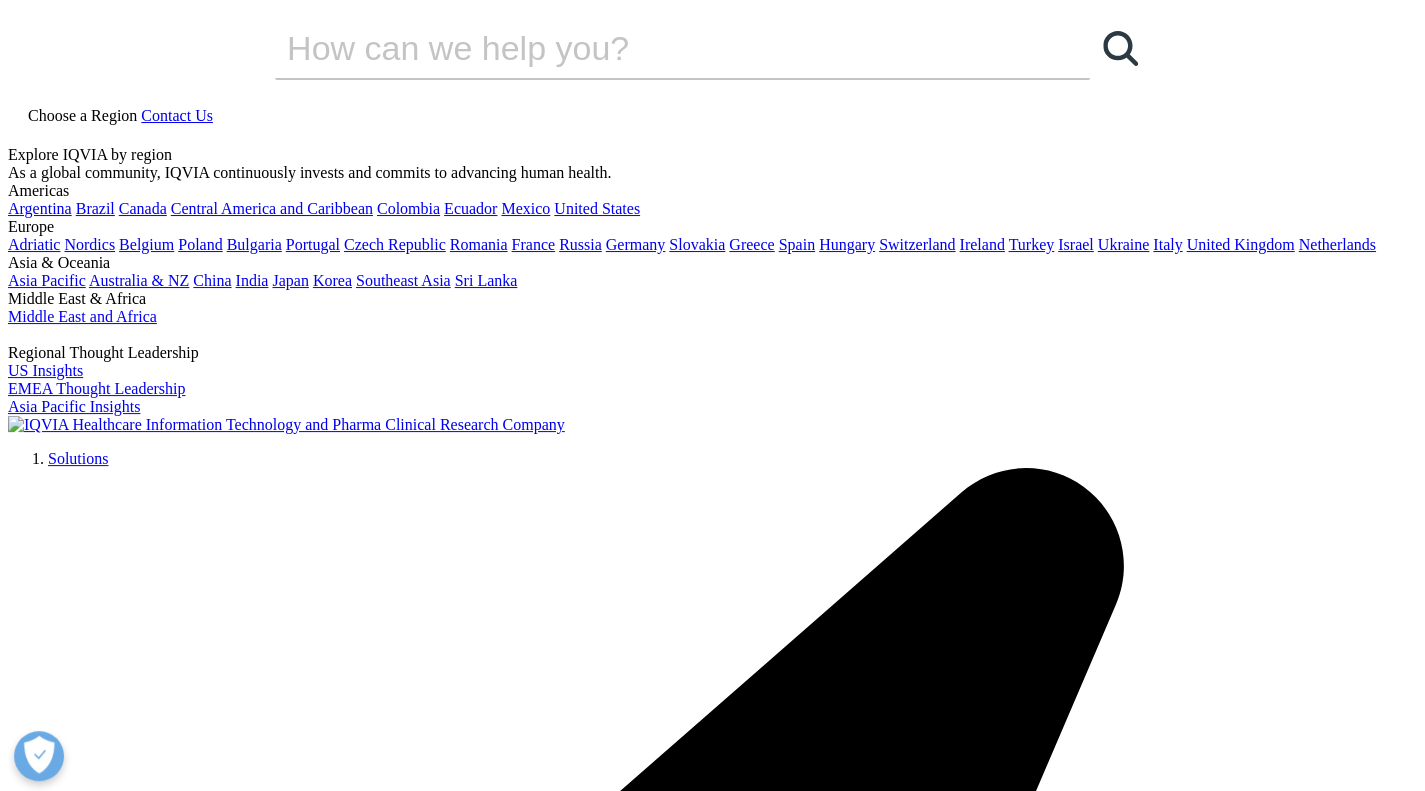 click on "Choose a Region" at bounding box center [82, 115] 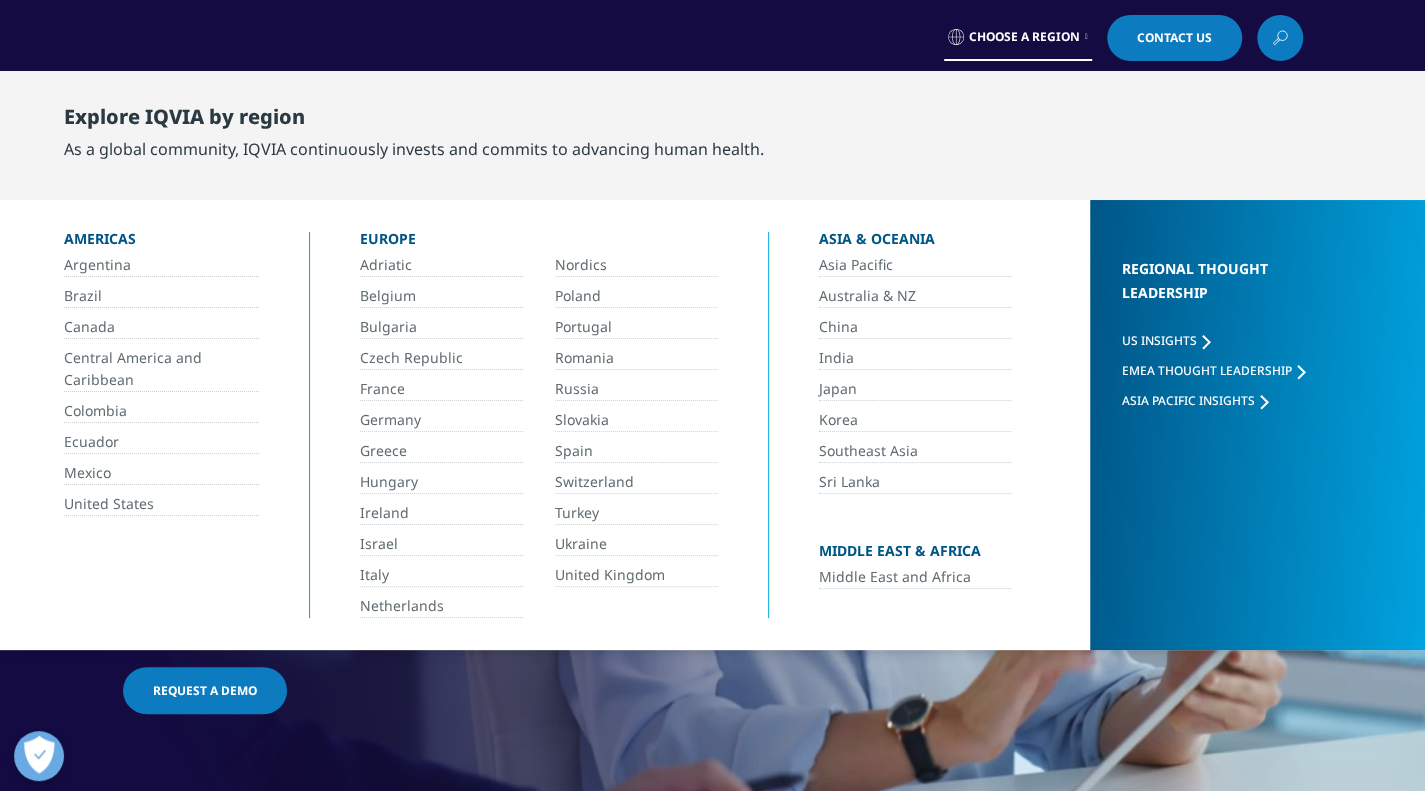 click on "Japan" at bounding box center (915, 389) 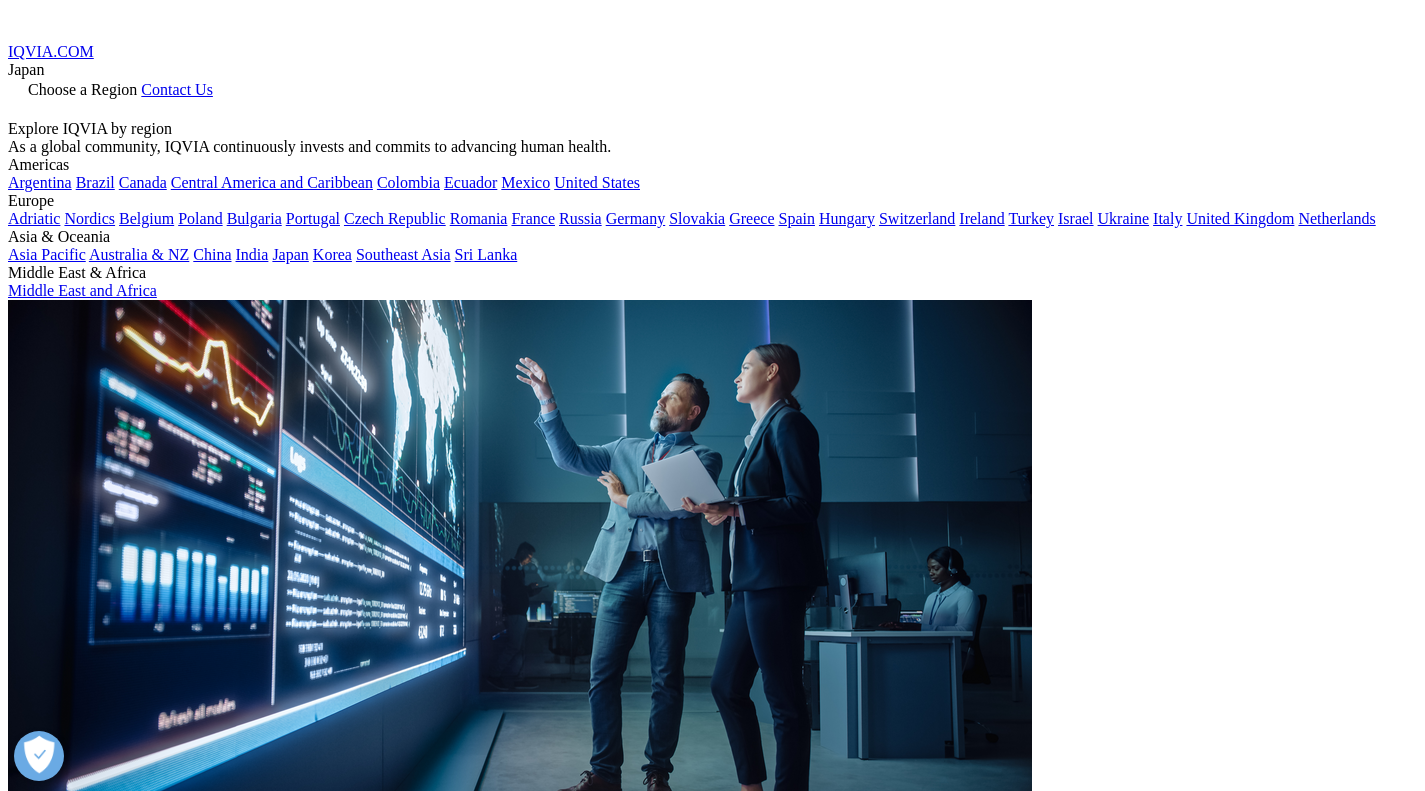 scroll, scrollTop: 0, scrollLeft: 0, axis: both 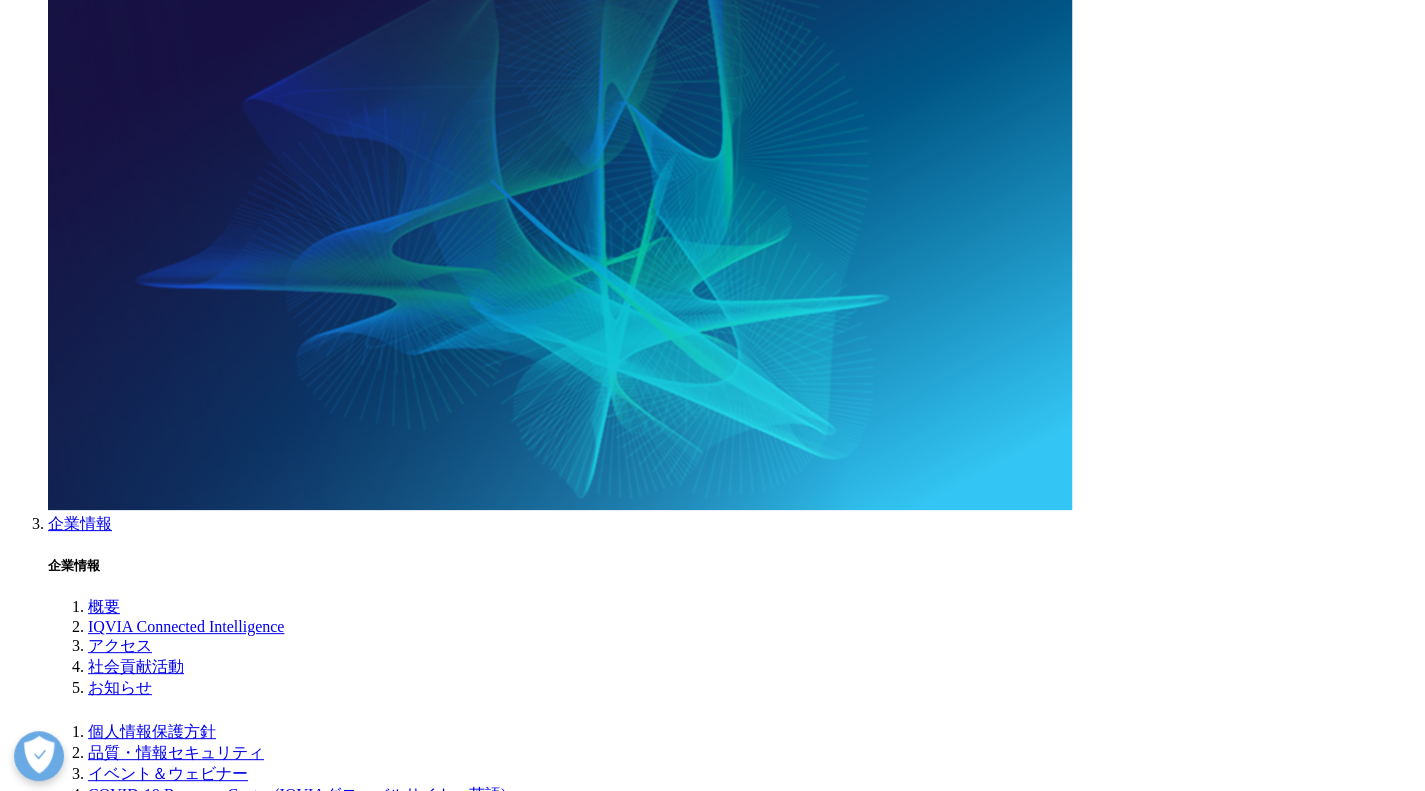 click on "テクノロジー" at bounding box center (56, 11451) 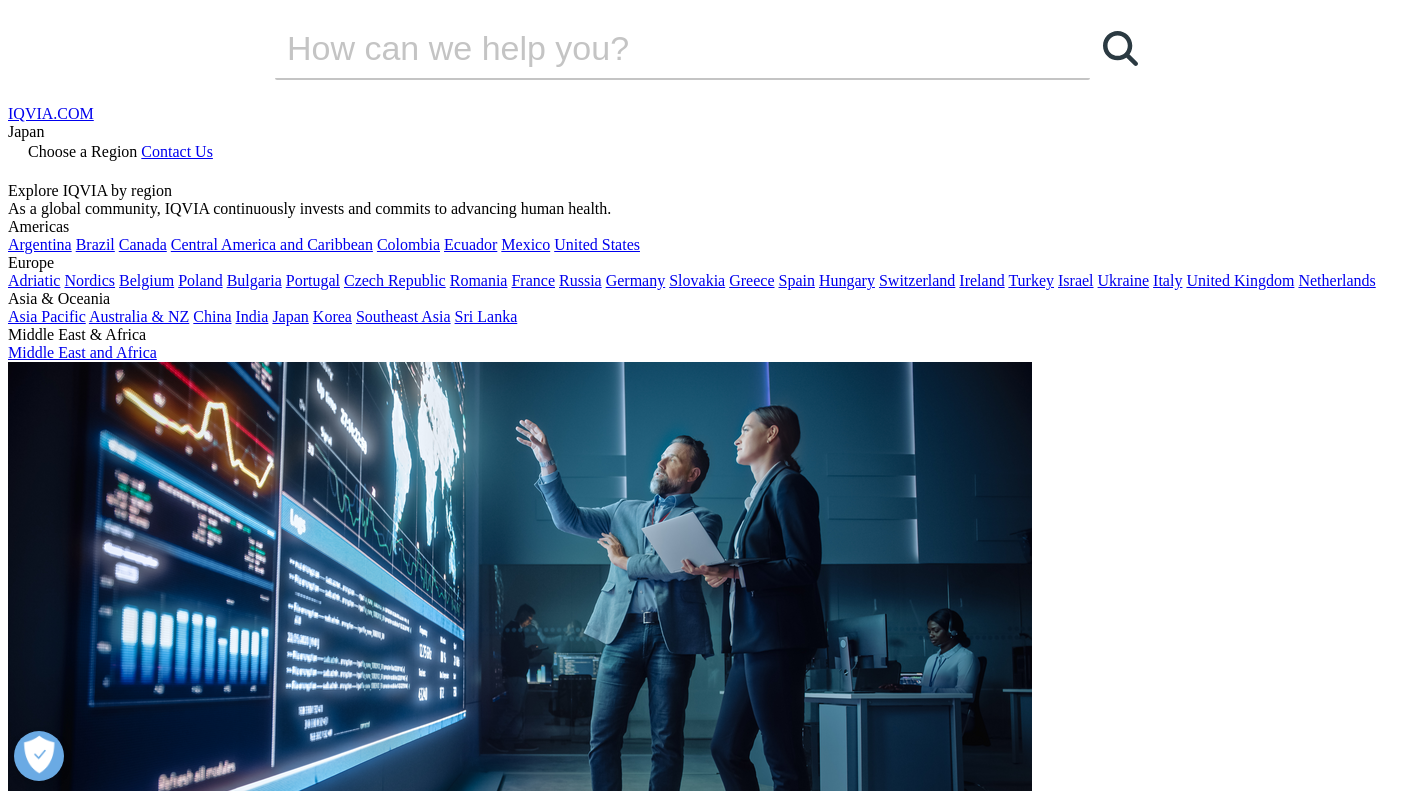 scroll, scrollTop: 0, scrollLeft: 0, axis: both 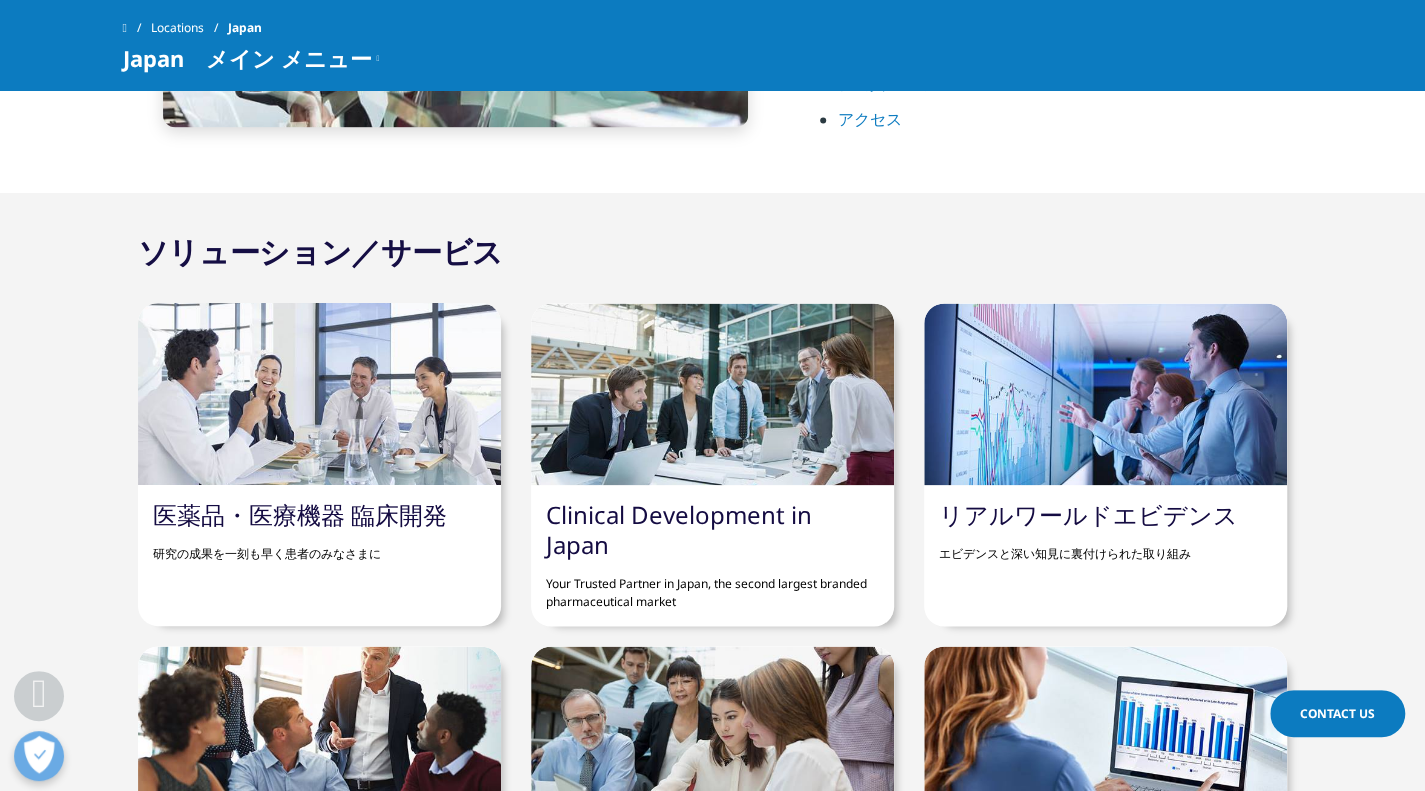 click at bounding box center (319, 394) 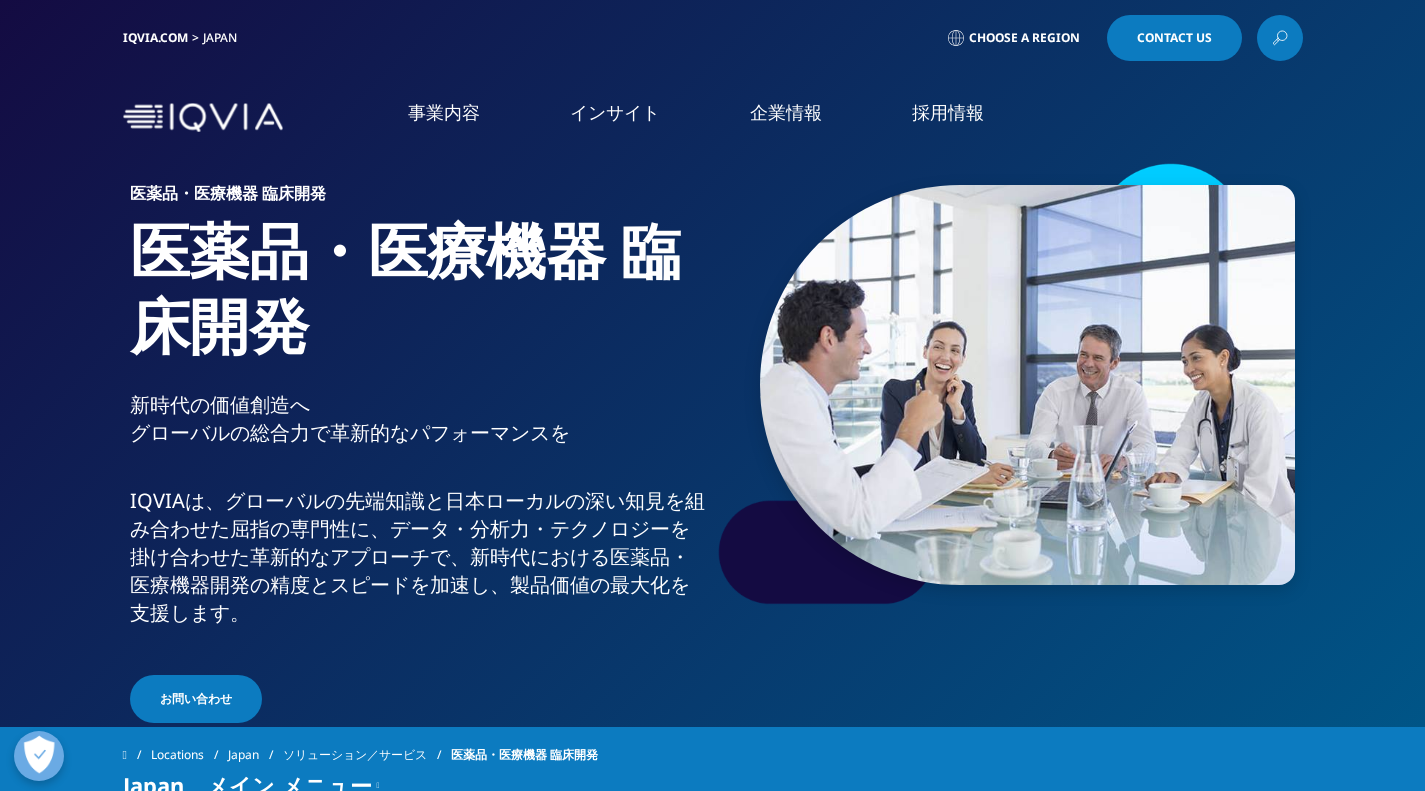 scroll, scrollTop: 0, scrollLeft: 0, axis: both 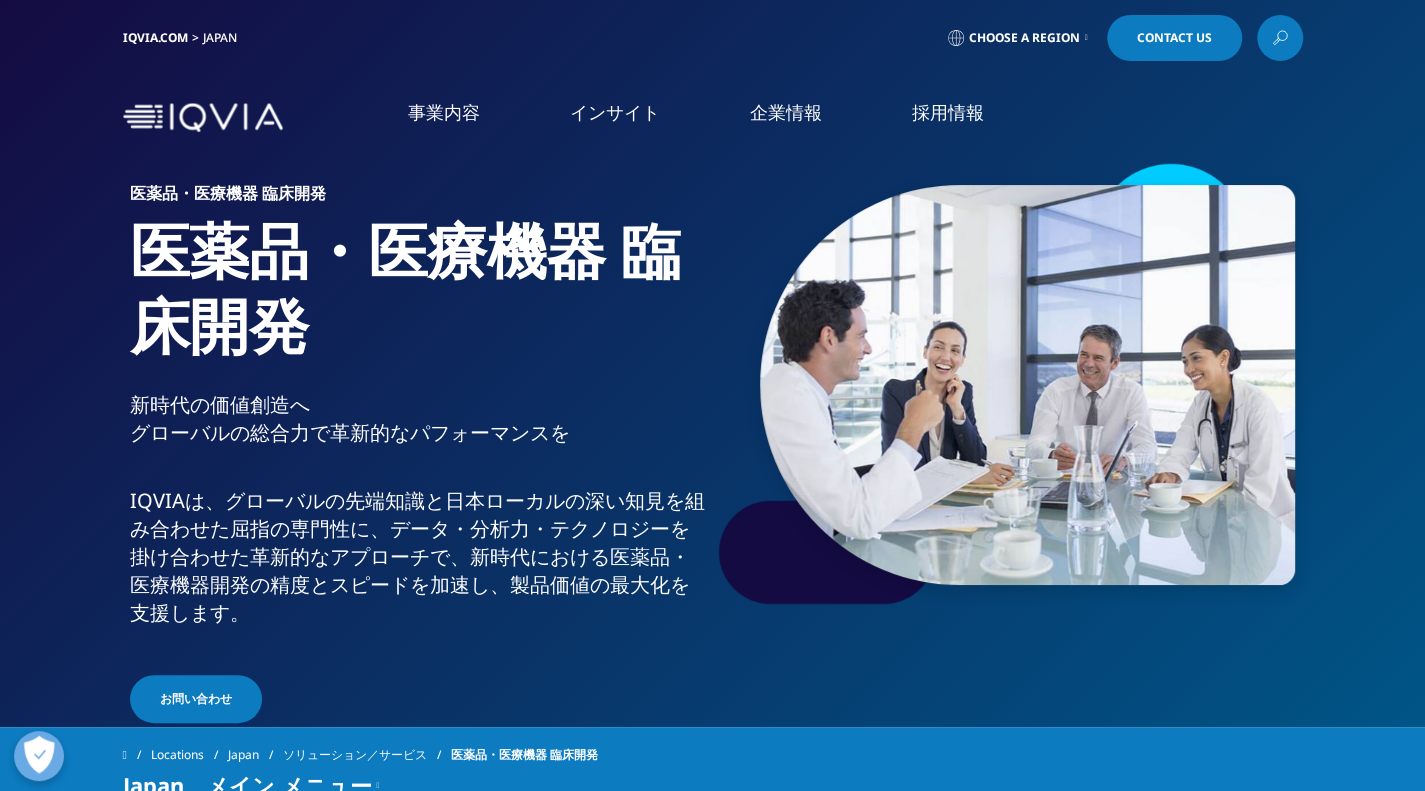 click at bounding box center [1280, 38] 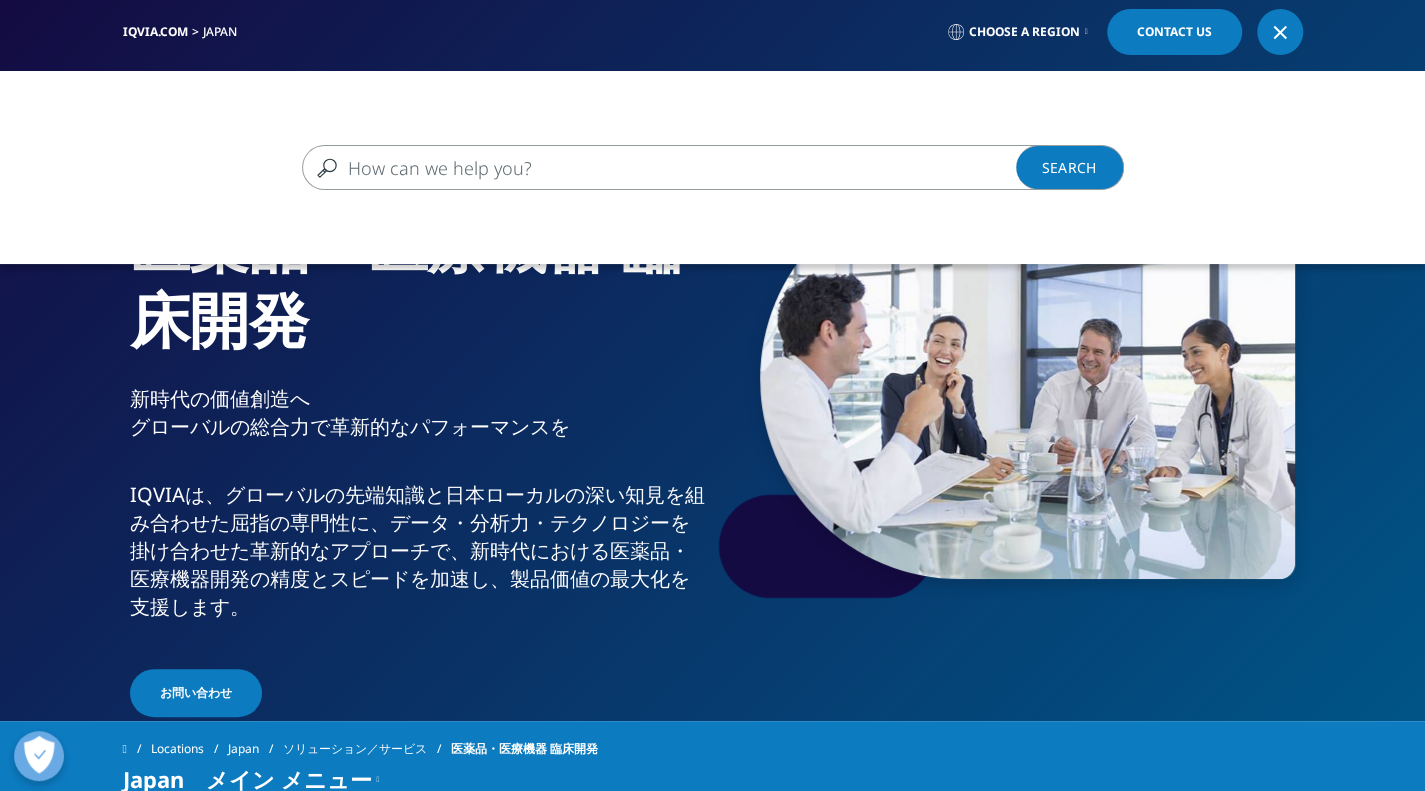 scroll, scrollTop: 0, scrollLeft: 0, axis: both 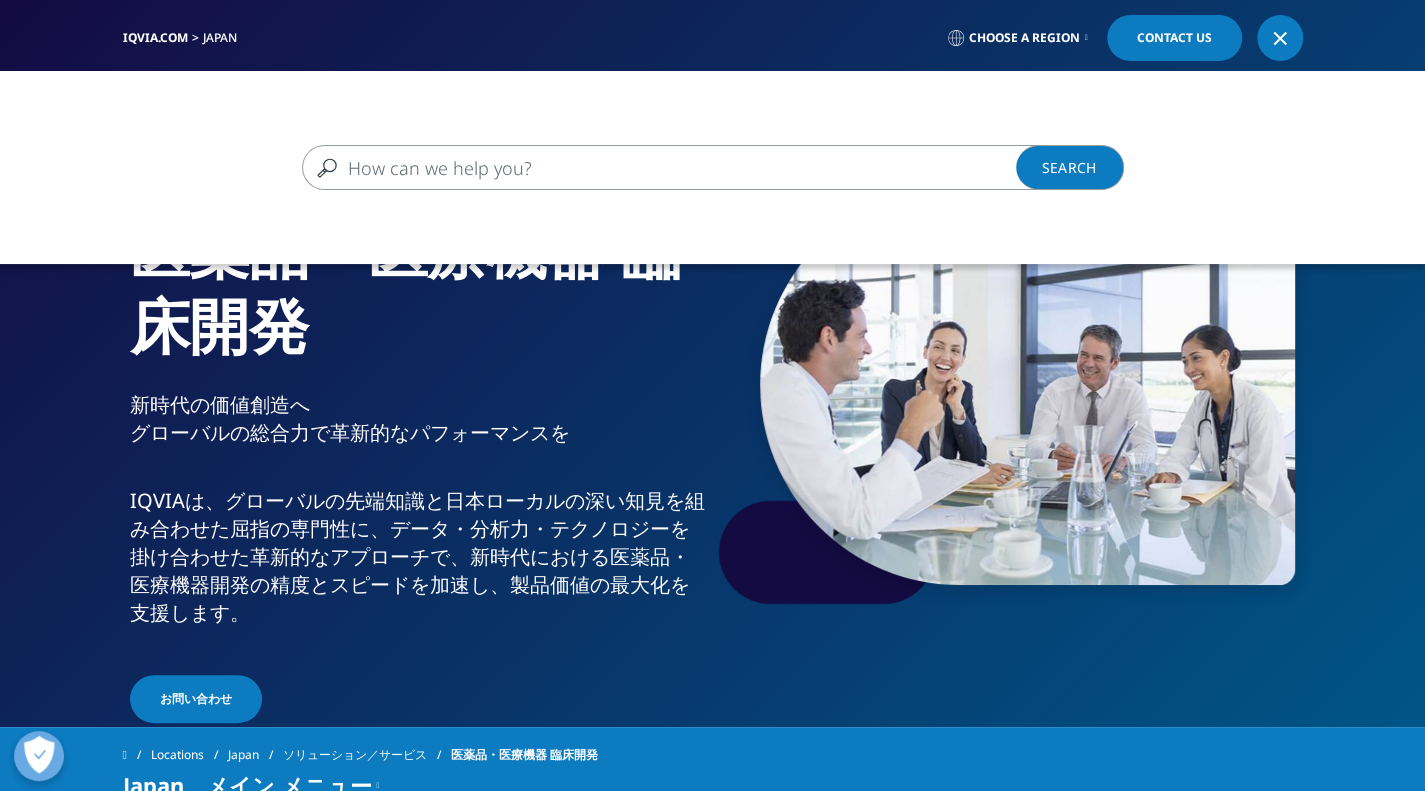 click at bounding box center [684, 167] 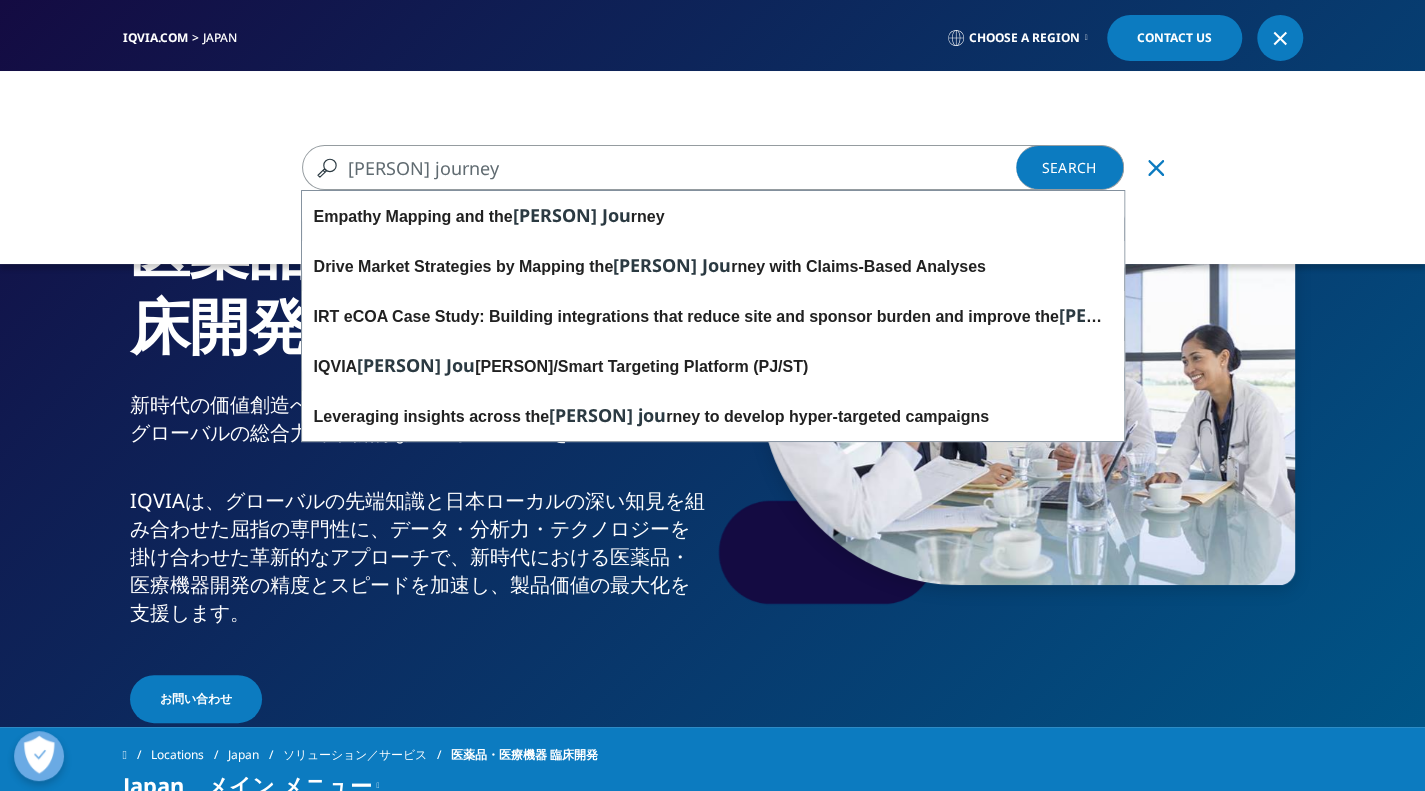 type on "patient journey" 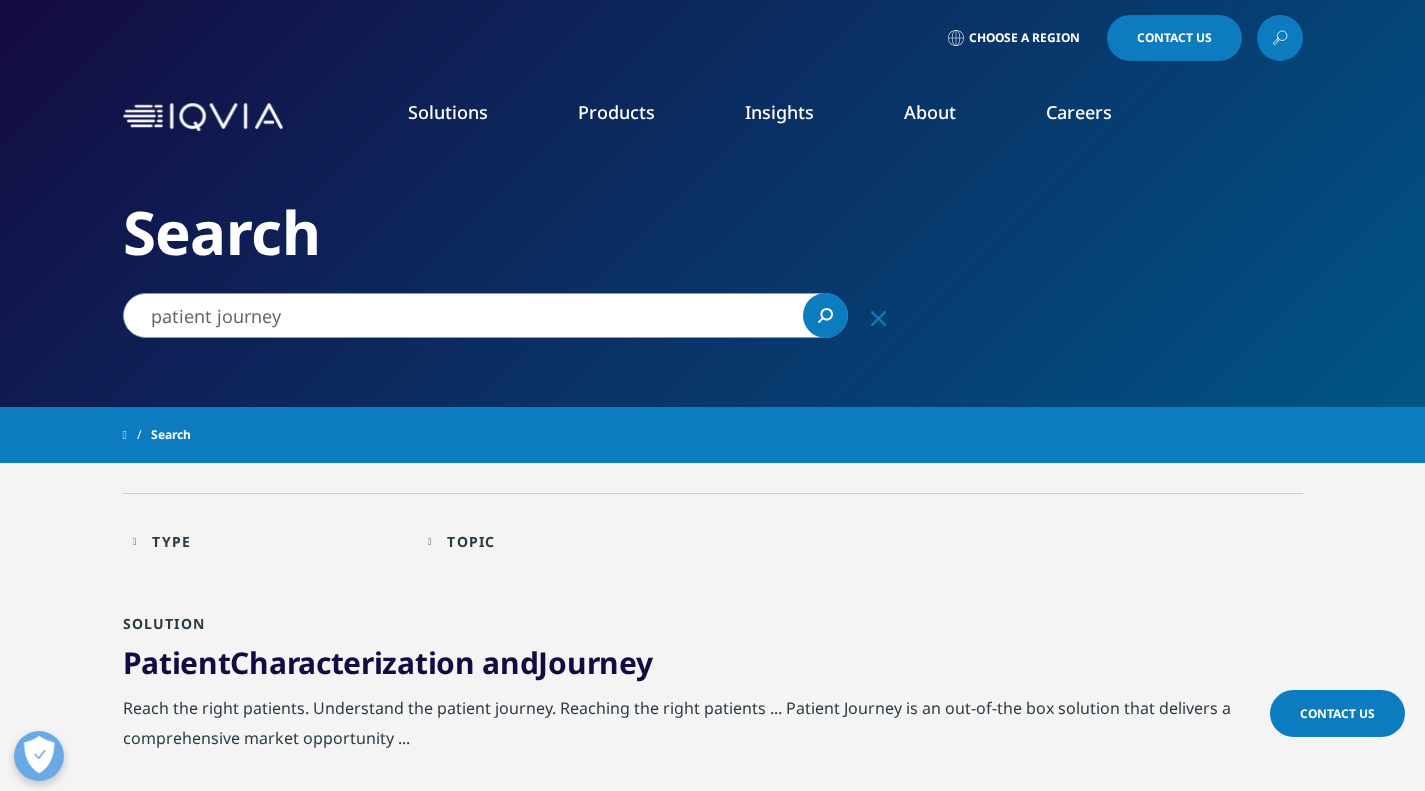 scroll, scrollTop: 0, scrollLeft: 0, axis: both 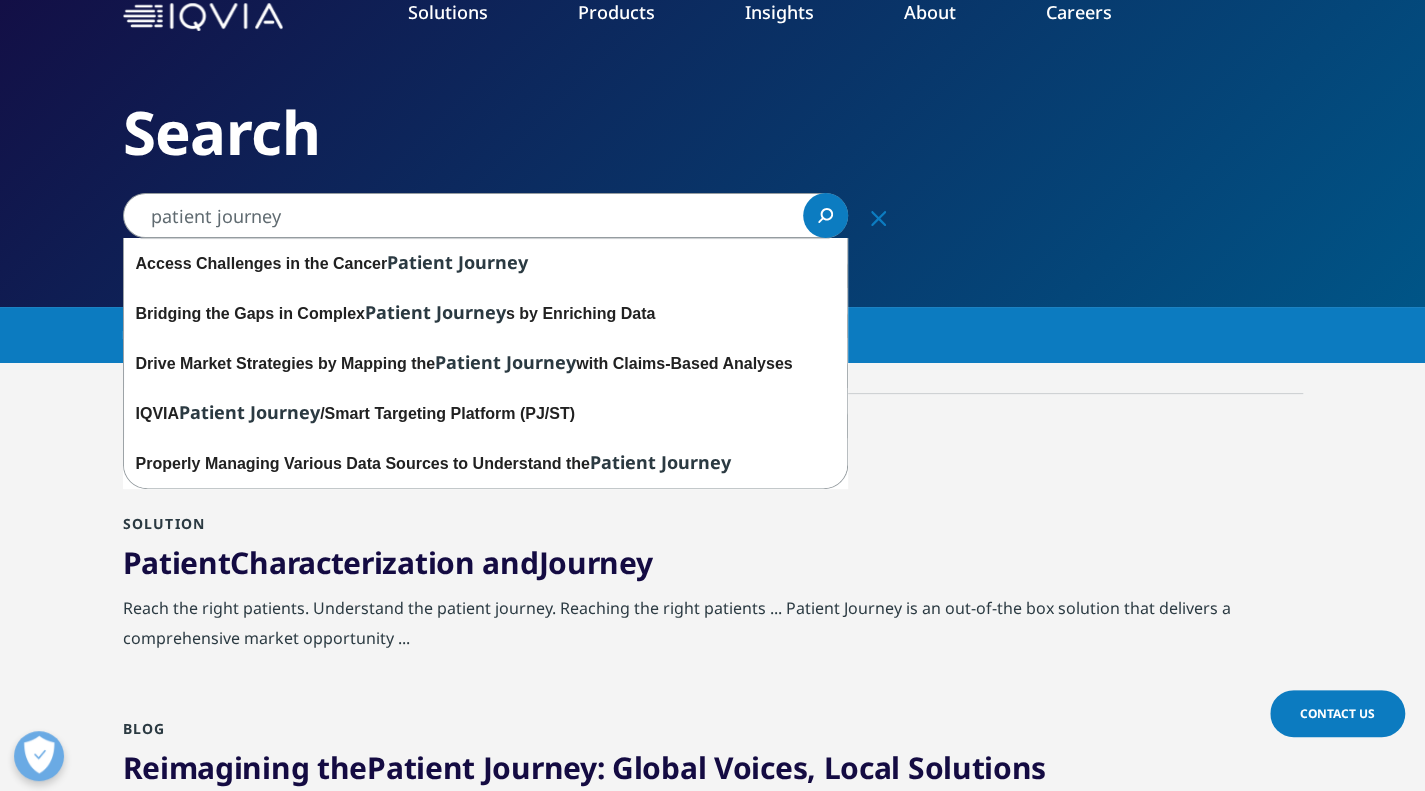 drag, startPoint x: 310, startPoint y: 221, endPoint x: 53, endPoint y: 202, distance: 257.7014 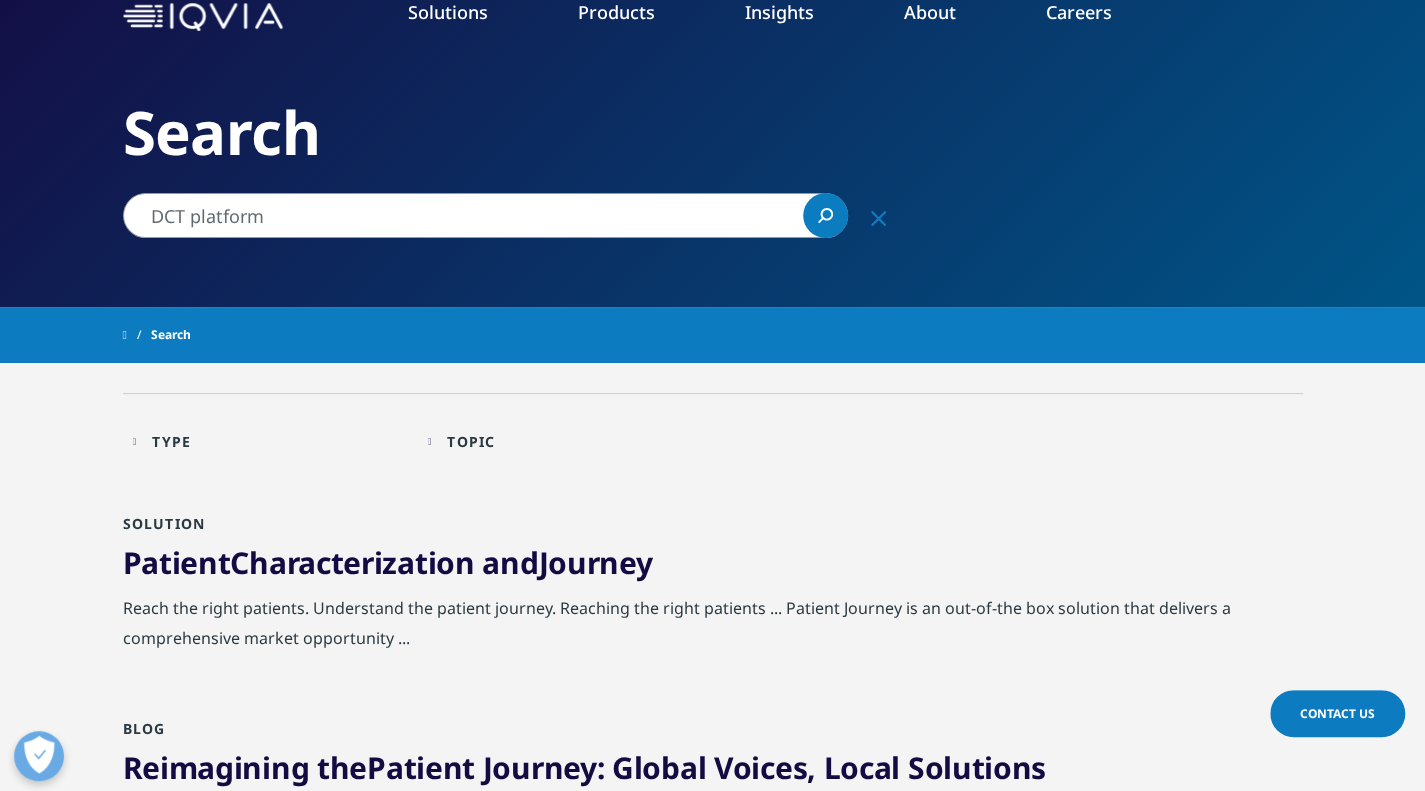 type on "DCT platform" 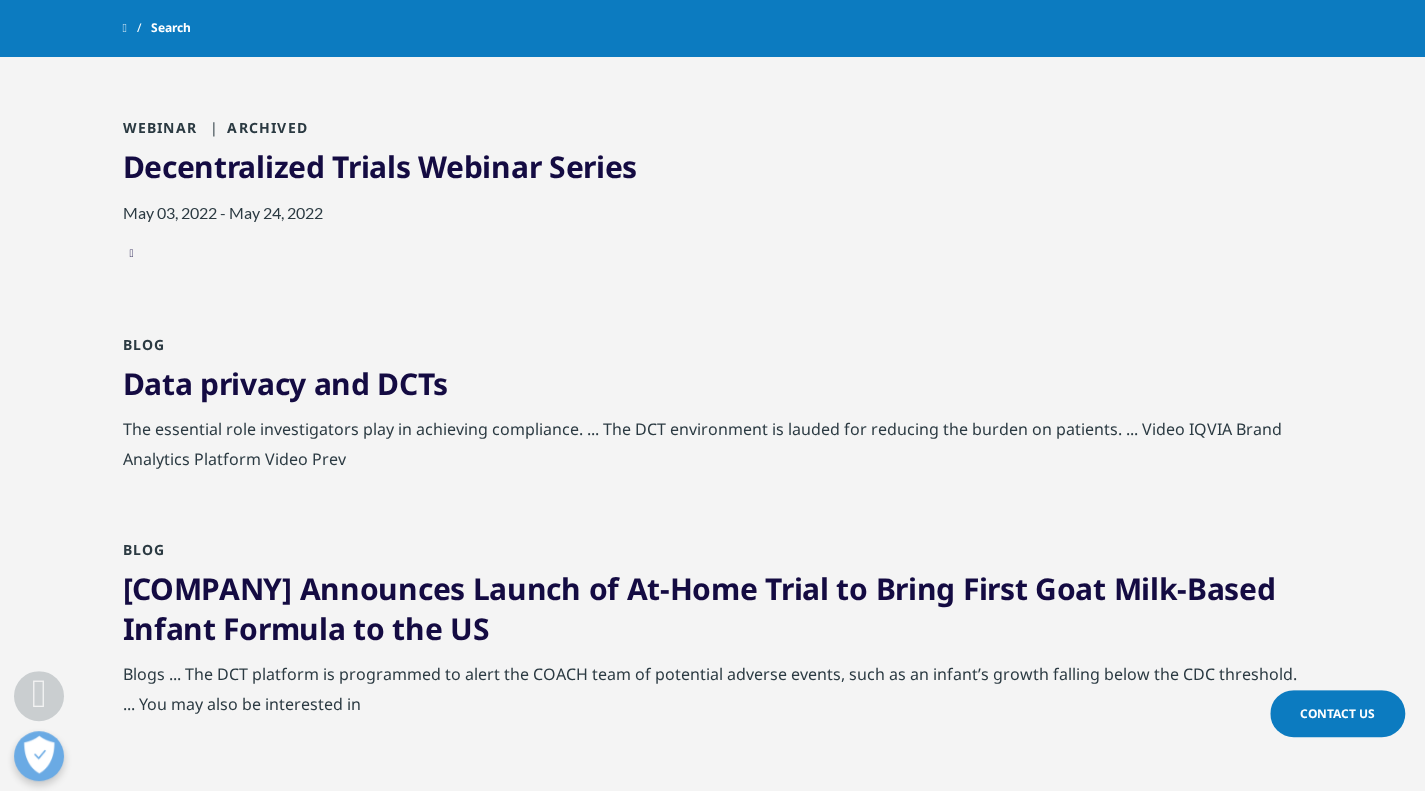 scroll, scrollTop: 2000, scrollLeft: 0, axis: vertical 